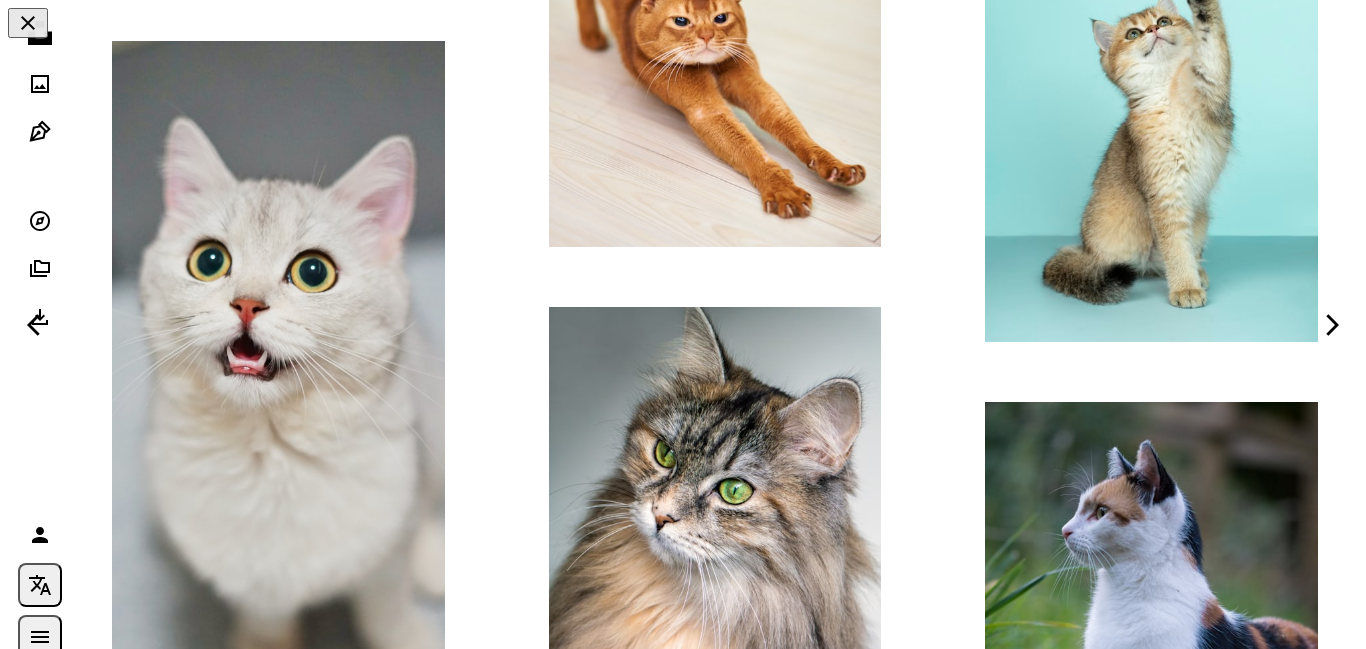 scroll, scrollTop: 2212, scrollLeft: 0, axis: vertical 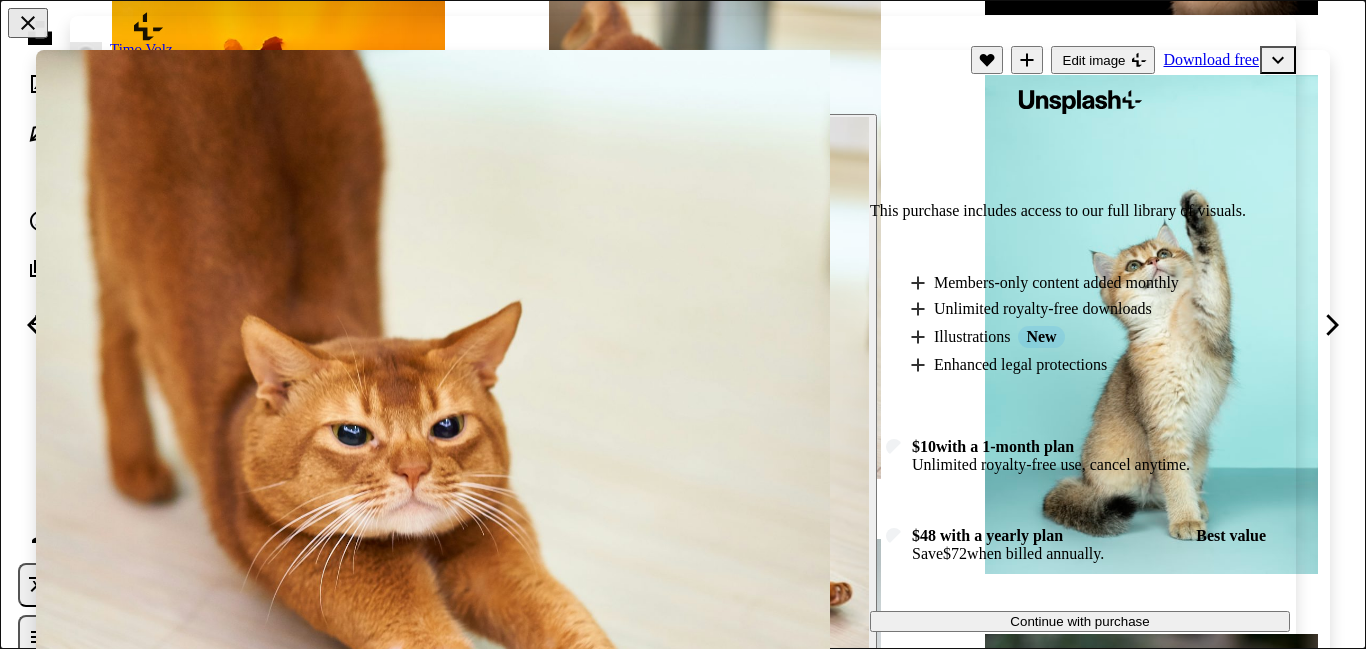 click on "Unsplash+ This purchase includes access to our full library of visuals. A plus sign Members-only content added monthly A plus sign Unlimited royalty-free downloads A plus sign Illustrations  New A plus sign Enhanced legal protections $10  with a 1-month plan Unlimited royalty-free use, cancel anytime. $48   with a yearly plan Save  $72  when billed annually. Best value Continue with purchase Taxes where applicable. Renews automatically. Cancel anytime." at bounding box center [1080, 378] 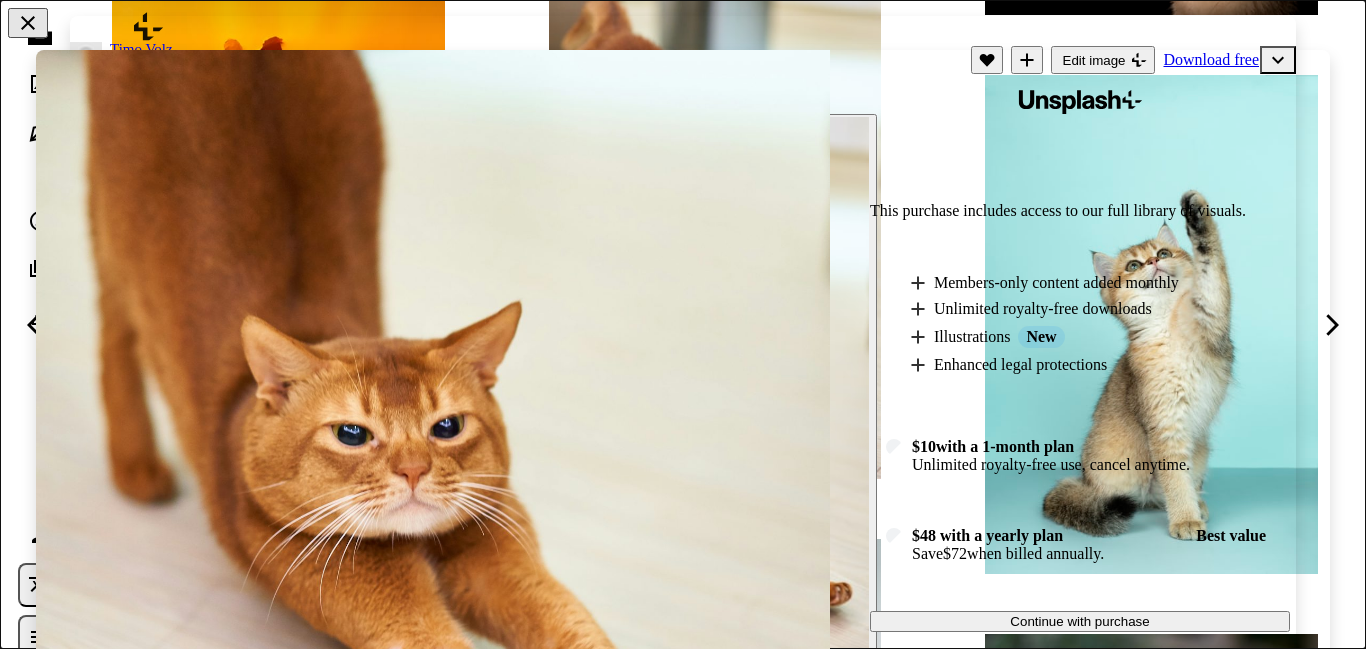 click on "An X shape" at bounding box center [28, 23] 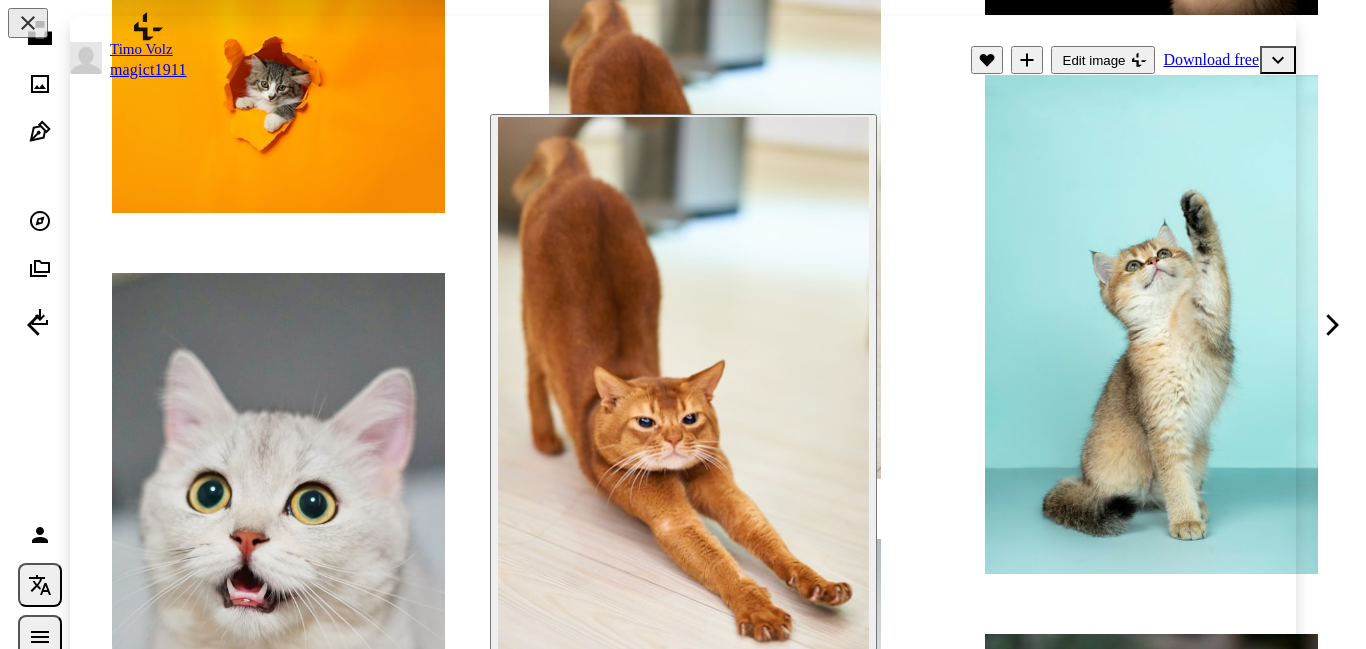 scroll, scrollTop: 2212, scrollLeft: 0, axis: vertical 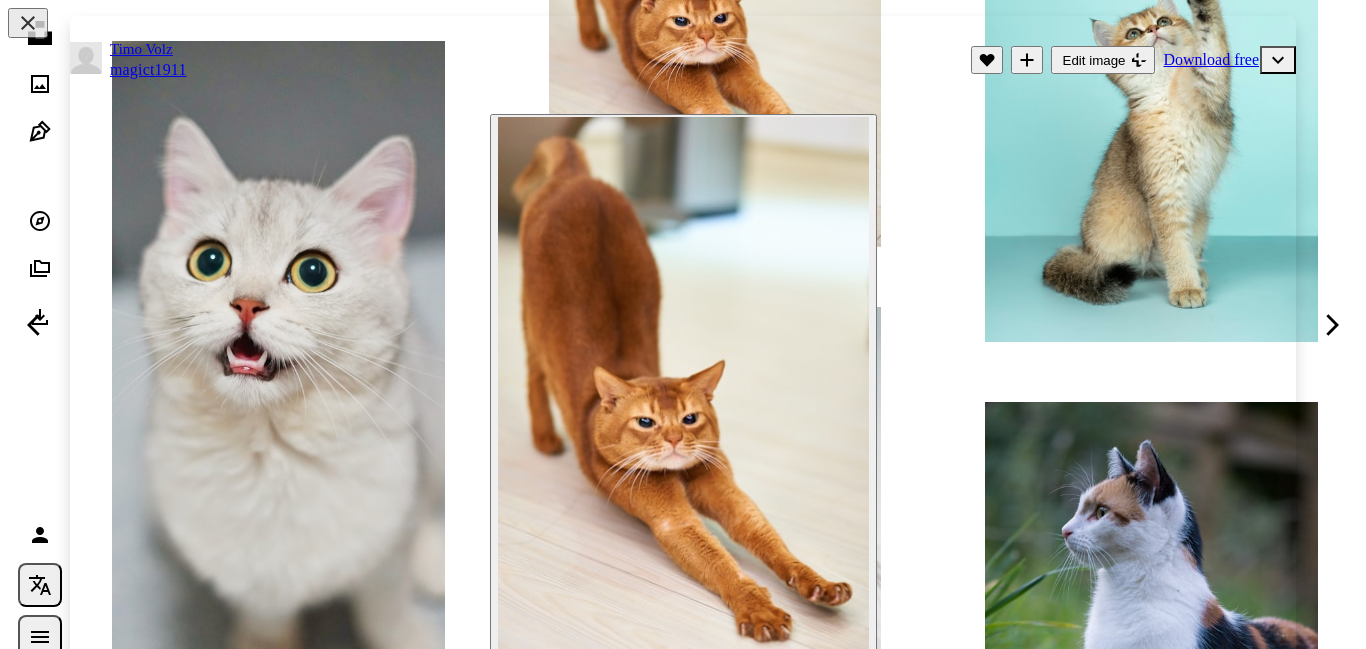 click on "Zoom in" at bounding box center (683, 397) 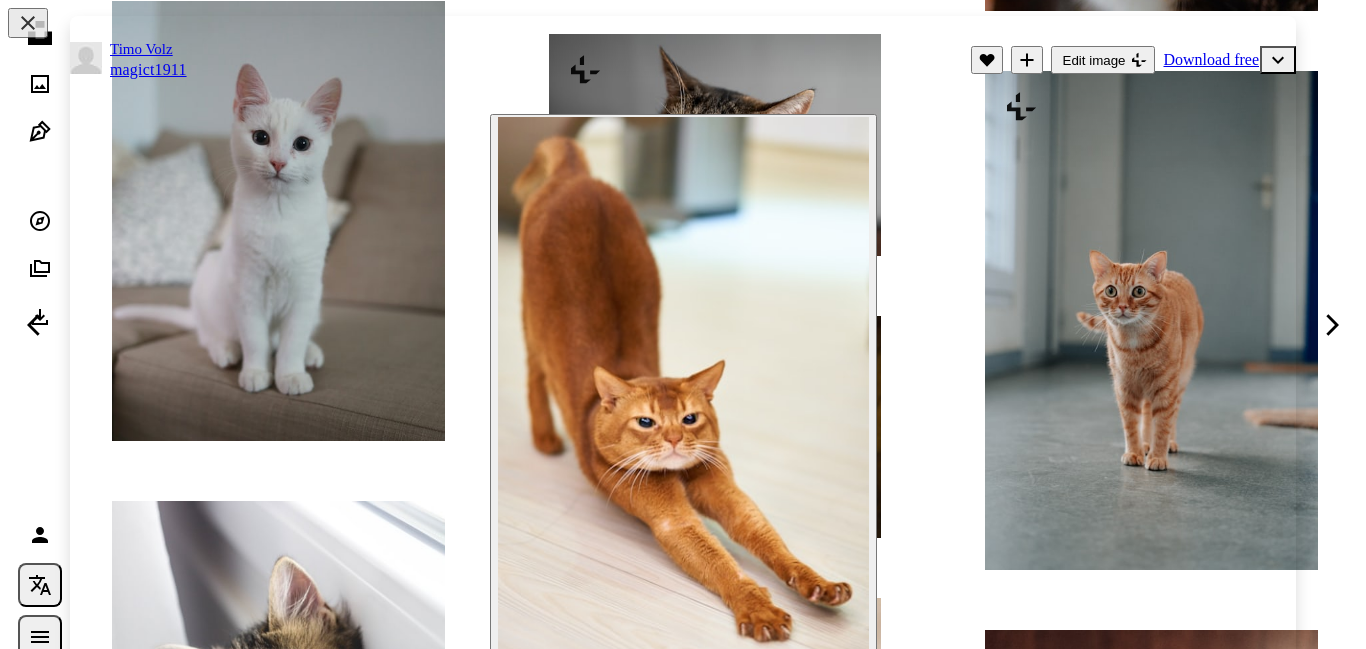 scroll, scrollTop: 5254, scrollLeft: 0, axis: vertical 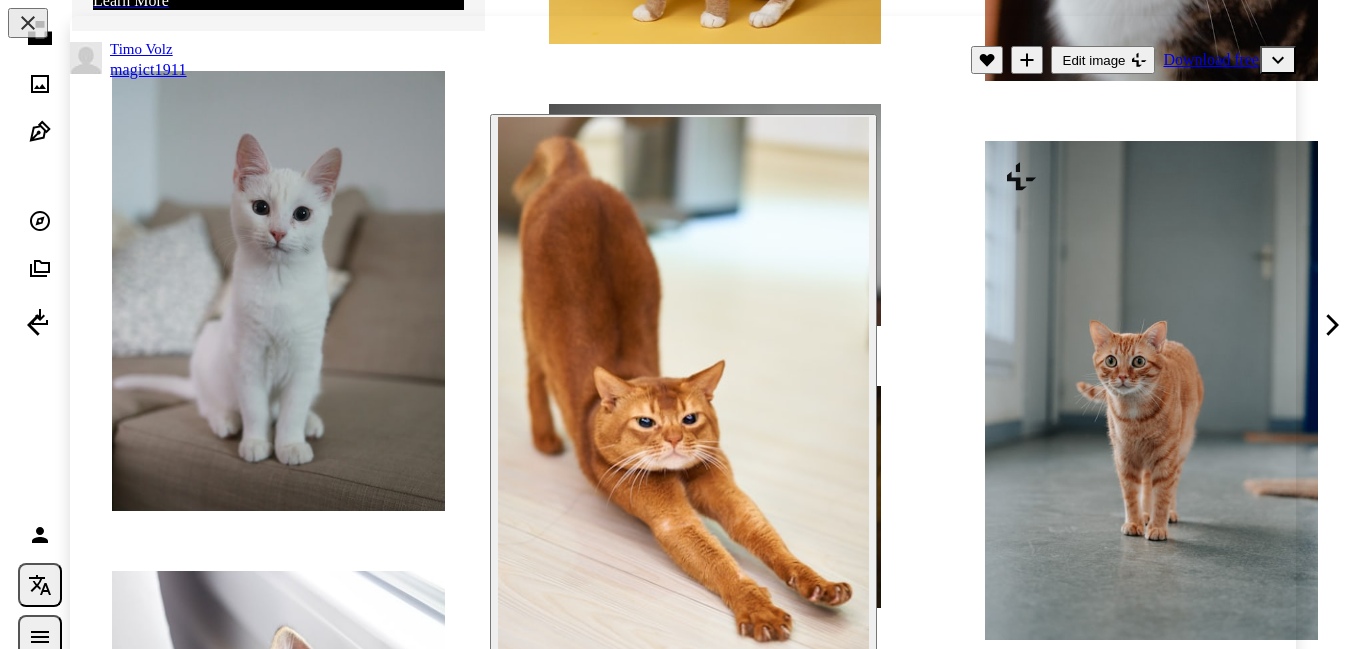 click on "Zoom in" at bounding box center [683, 397] 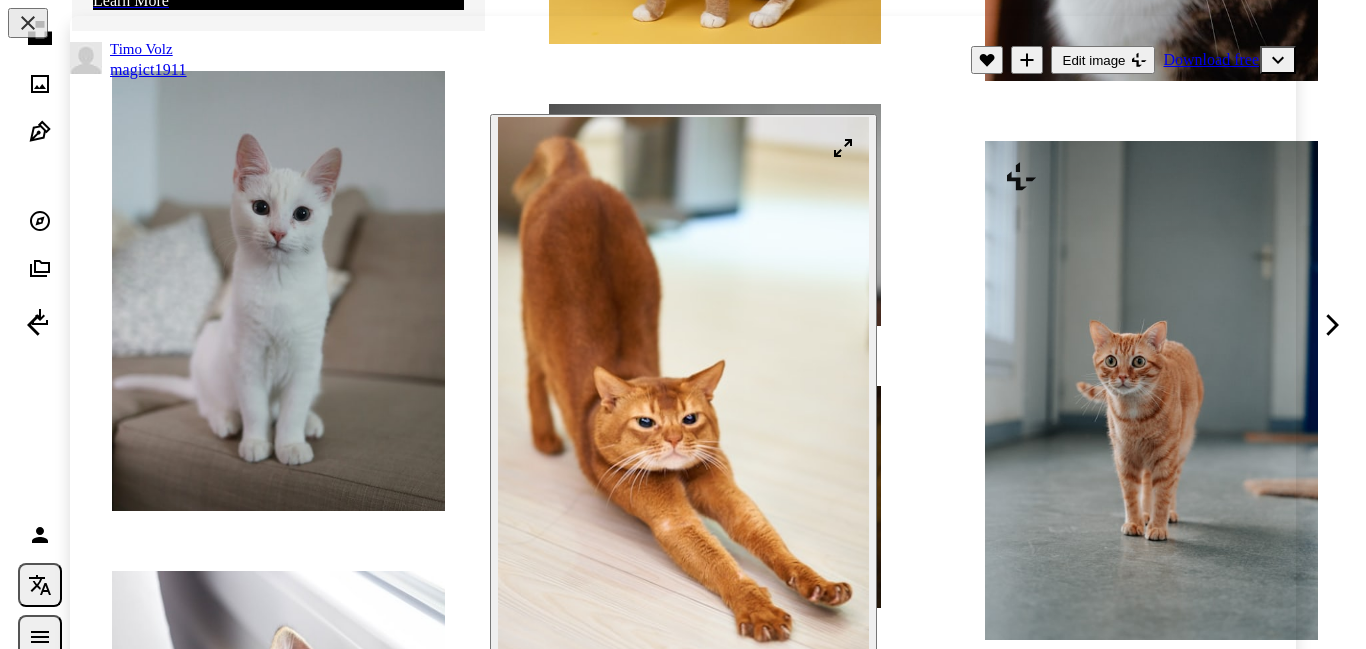 drag, startPoint x: 878, startPoint y: 376, endPoint x: 870, endPoint y: 440, distance: 64.49806 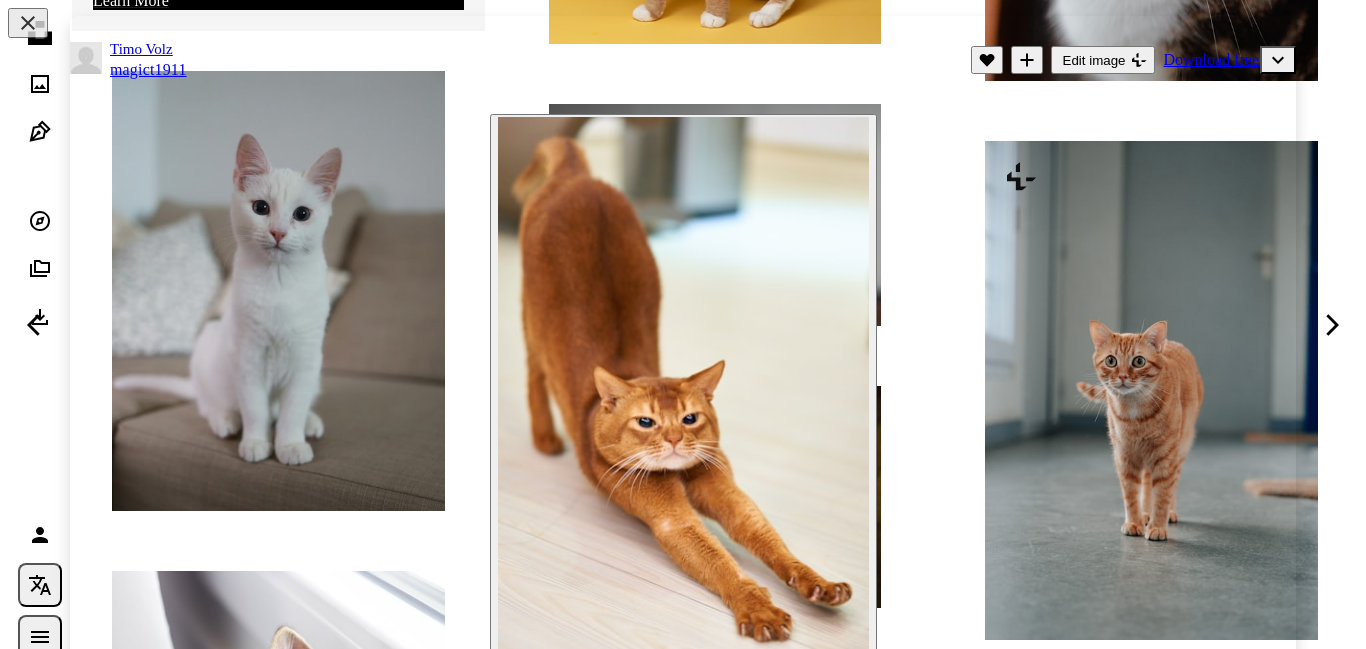 click on "Zoom in" at bounding box center (683, 397) 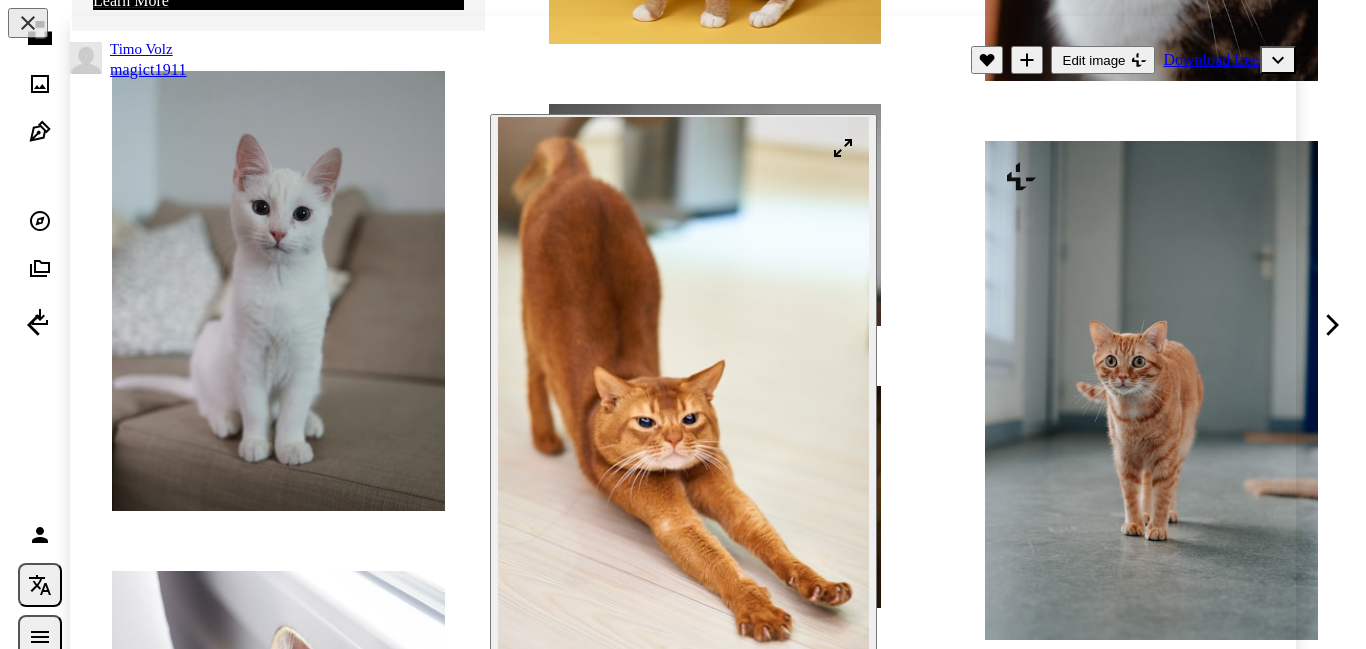 click at bounding box center [683, 395] 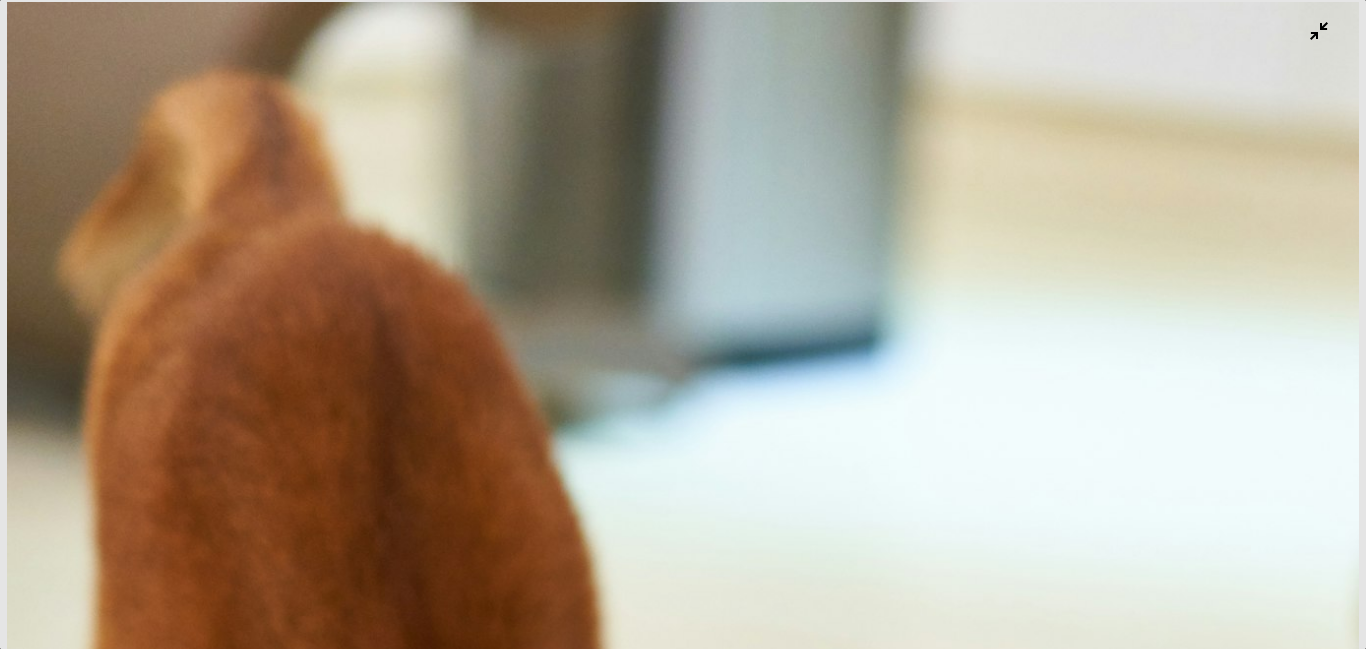scroll, scrollTop: 693, scrollLeft: 0, axis: vertical 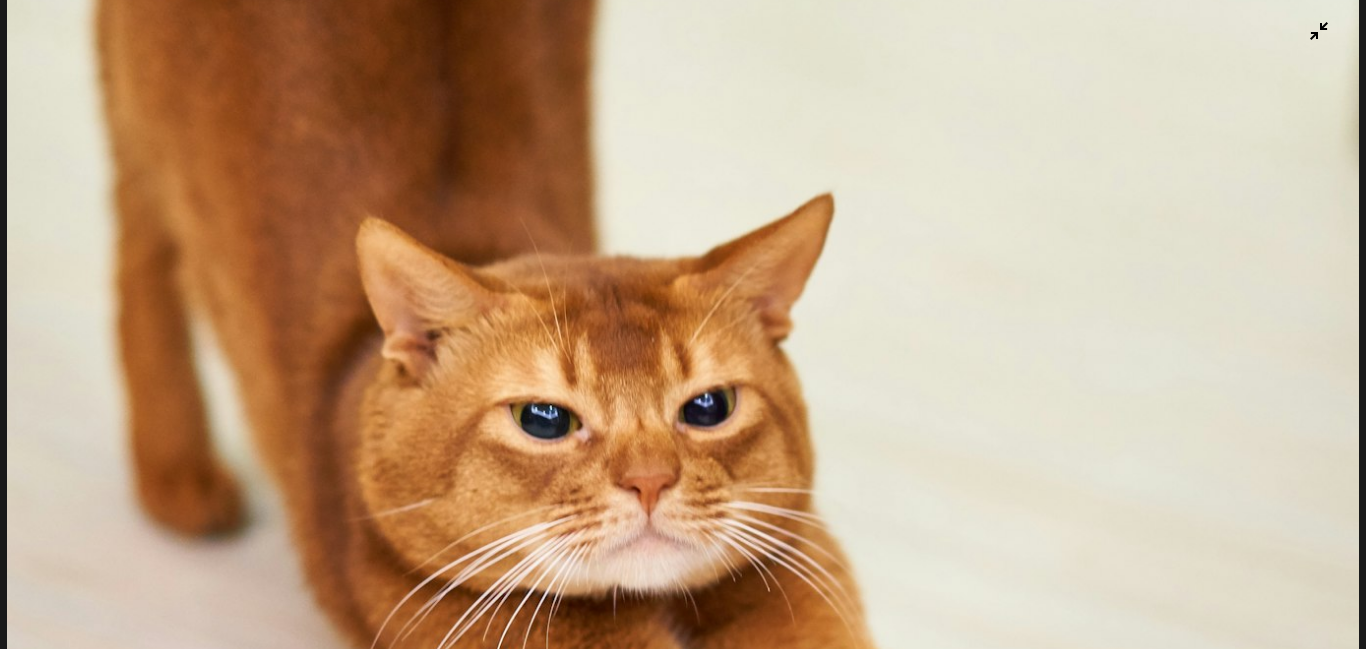 click at bounding box center (683, 323) 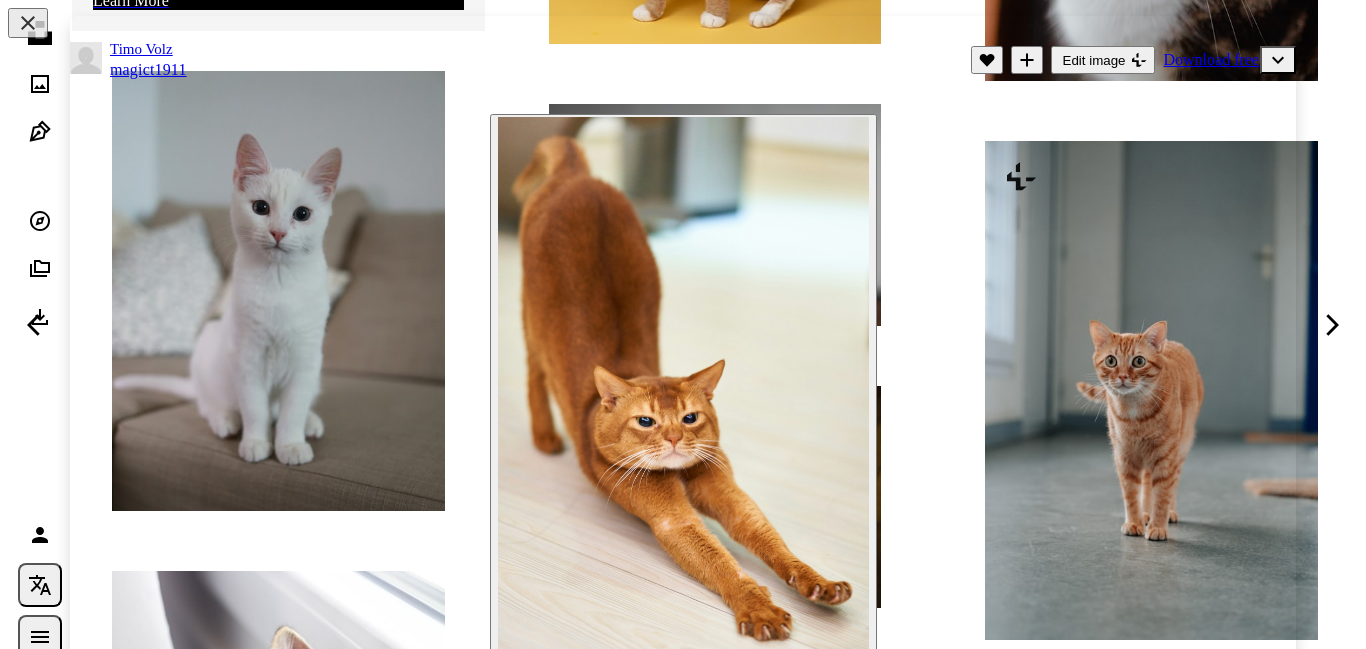 scroll, scrollTop: 31, scrollLeft: 0, axis: vertical 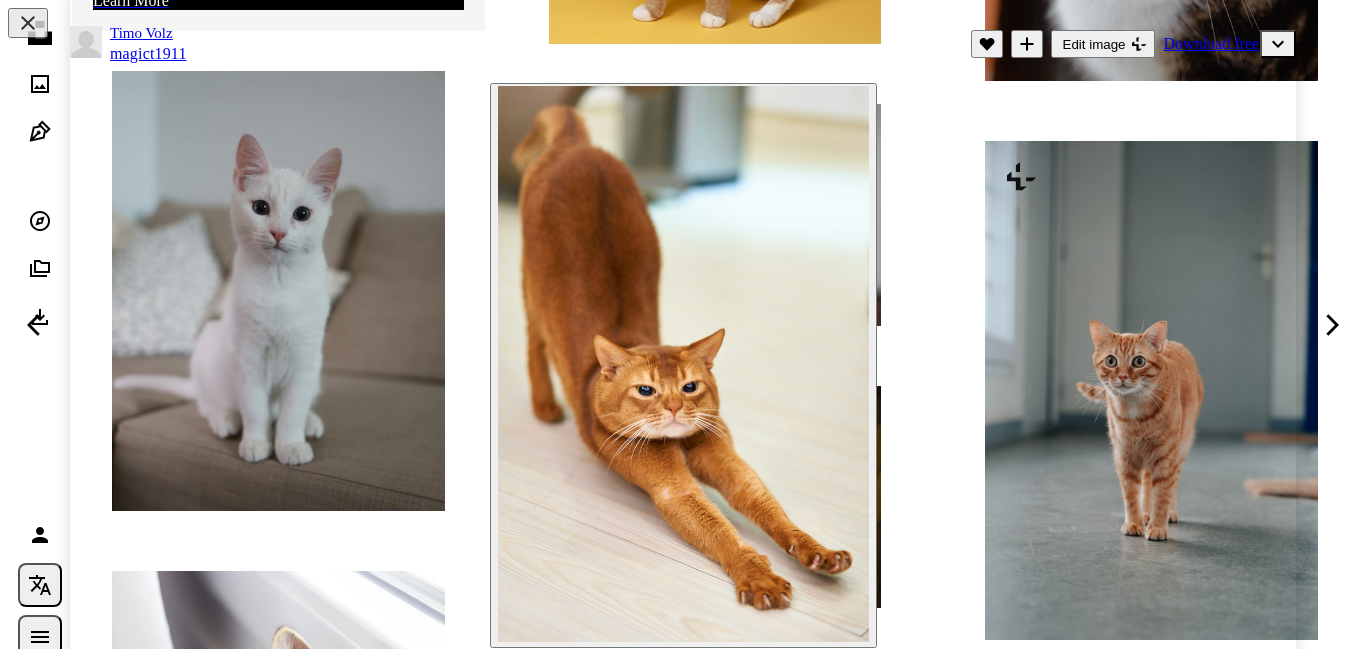 click on "[FIRST] [LAST] magict1911 A heart A plus sign Edit image Plus sign for Unsplash+ Download free Chevron down" at bounding box center [683, 44] 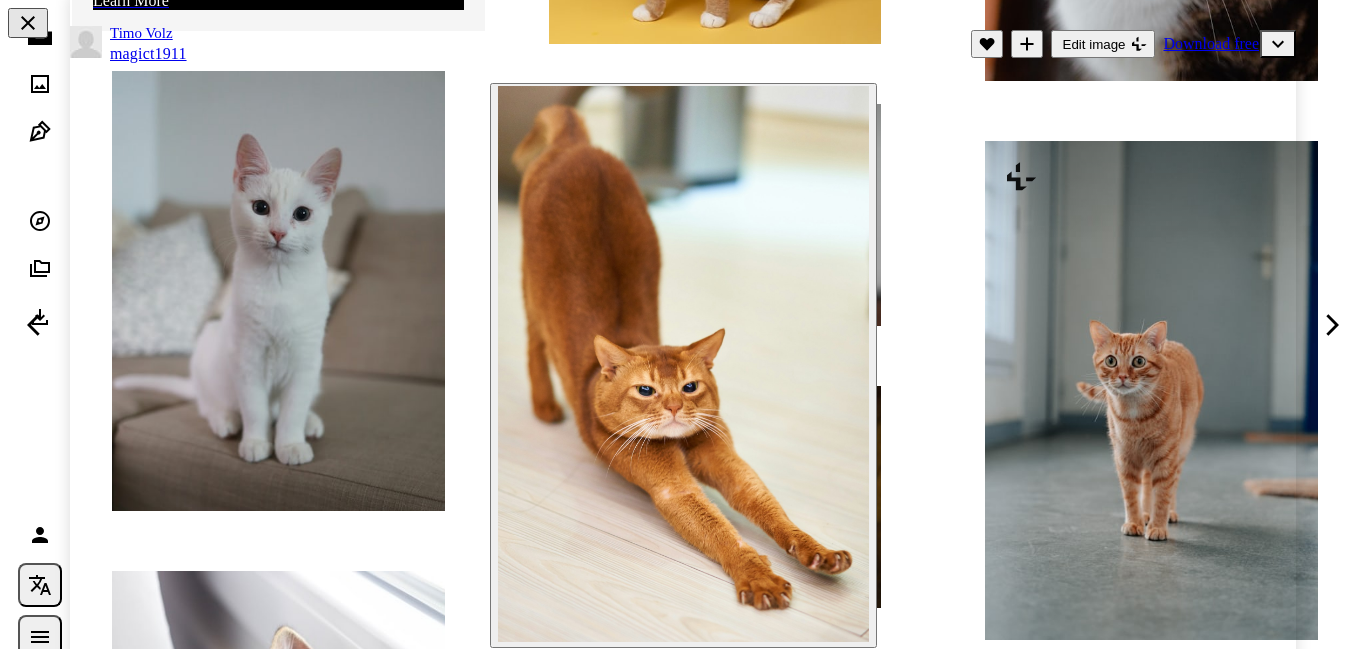 click on "An X shape" at bounding box center [28, 23] 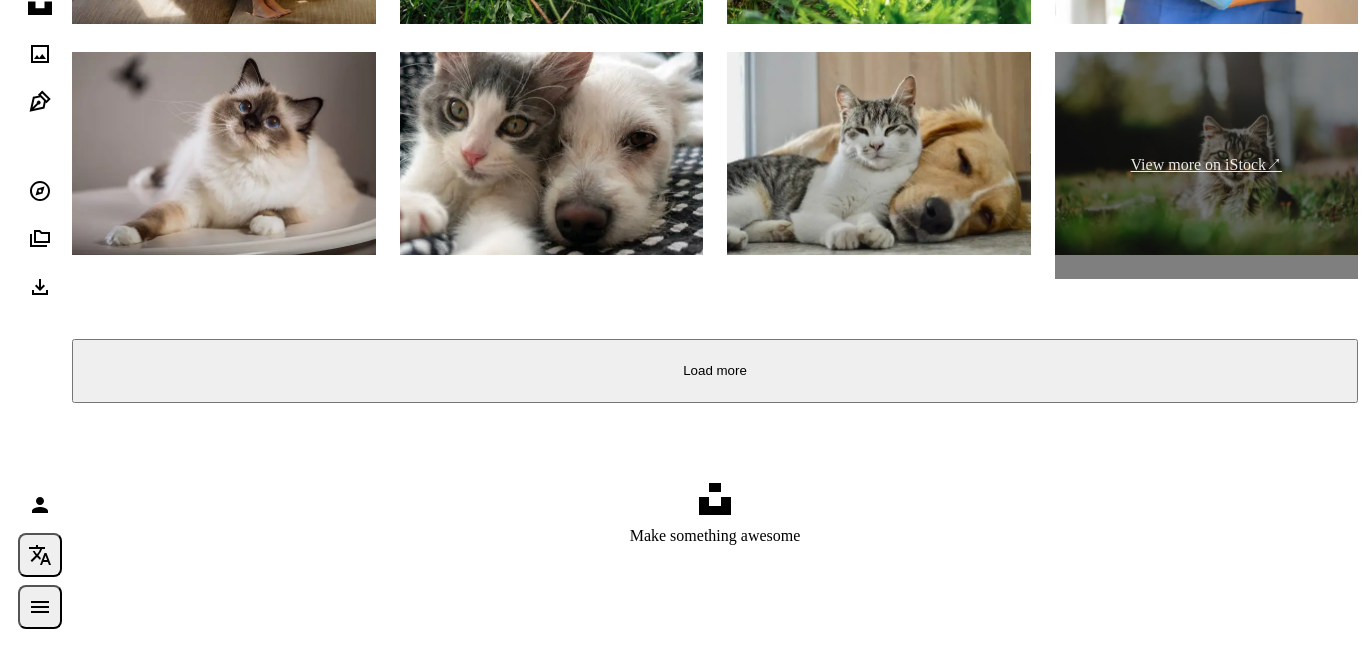 scroll, scrollTop: 6982, scrollLeft: 0, axis: vertical 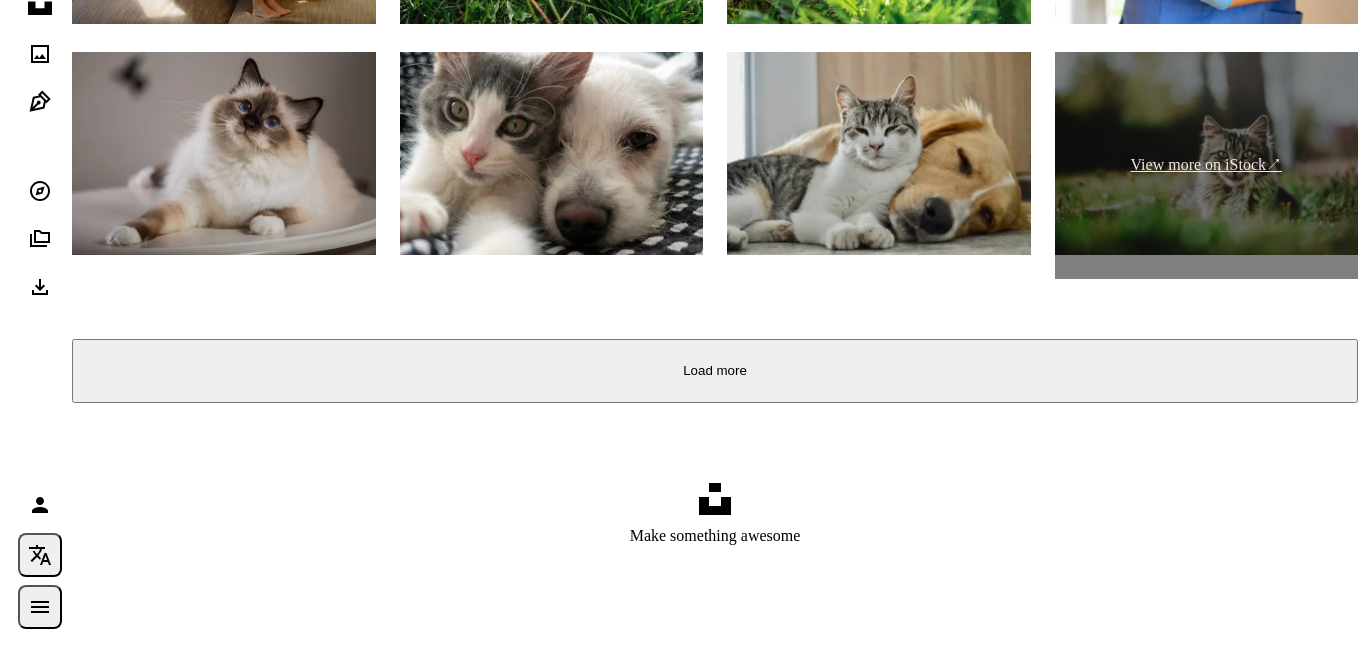 click at bounding box center (224, 153) 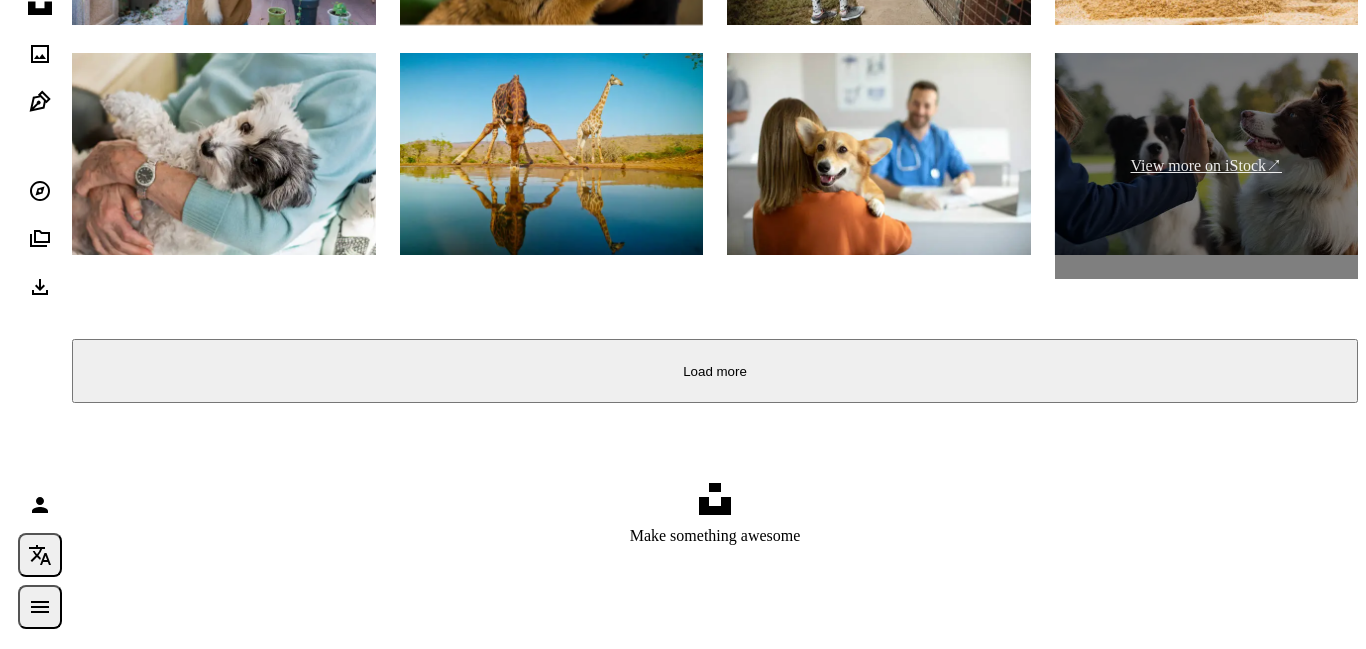 scroll, scrollTop: 0, scrollLeft: 0, axis: both 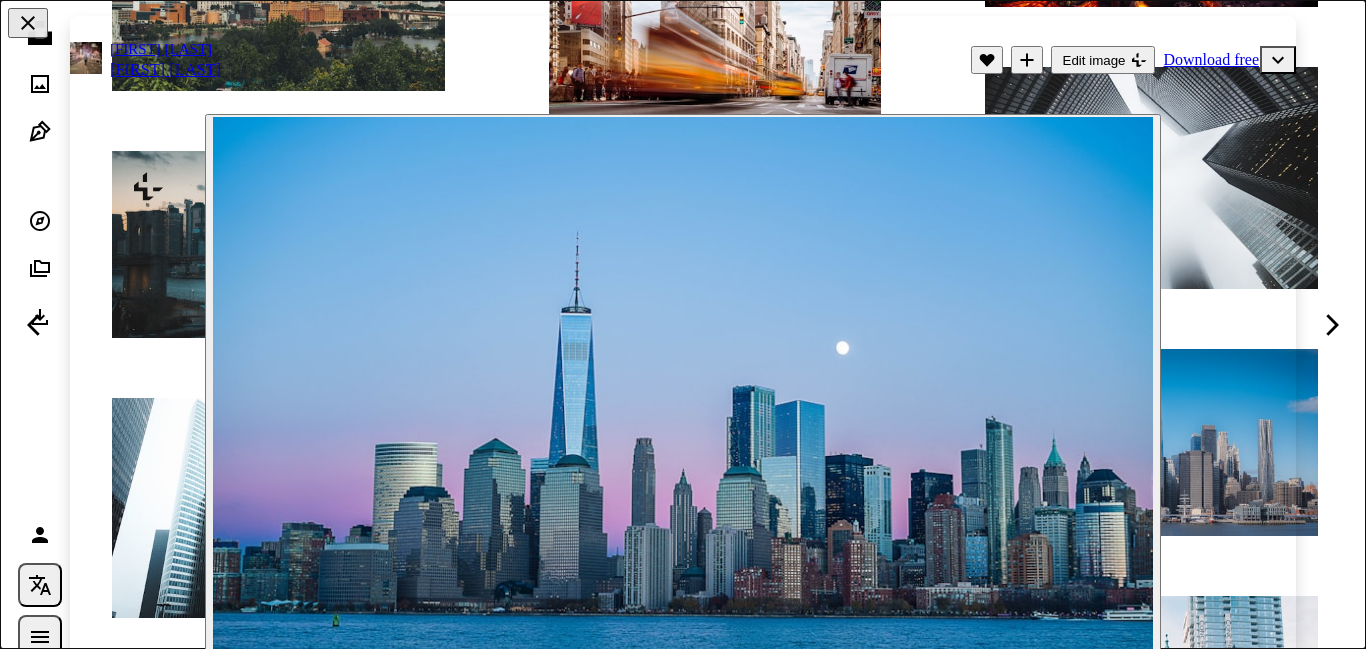click on "– ––––" at bounding box center (1080, 7102) 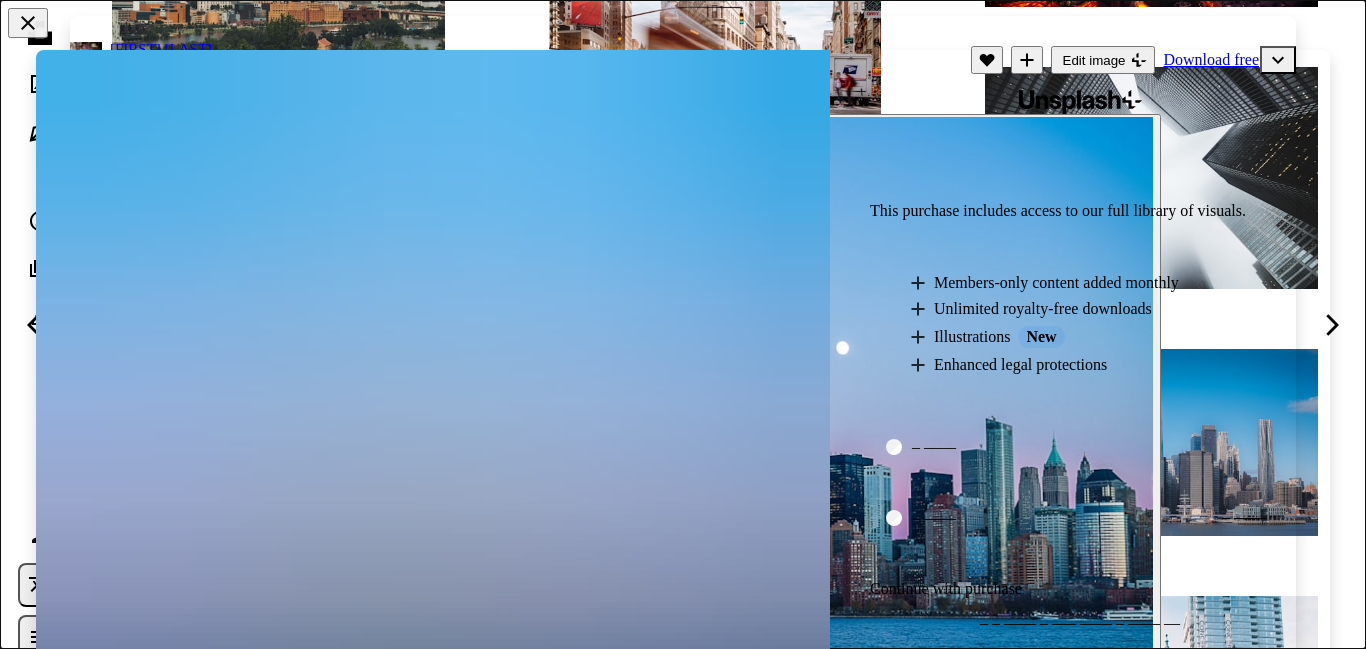 scroll, scrollTop: 46, scrollLeft: 0, axis: vertical 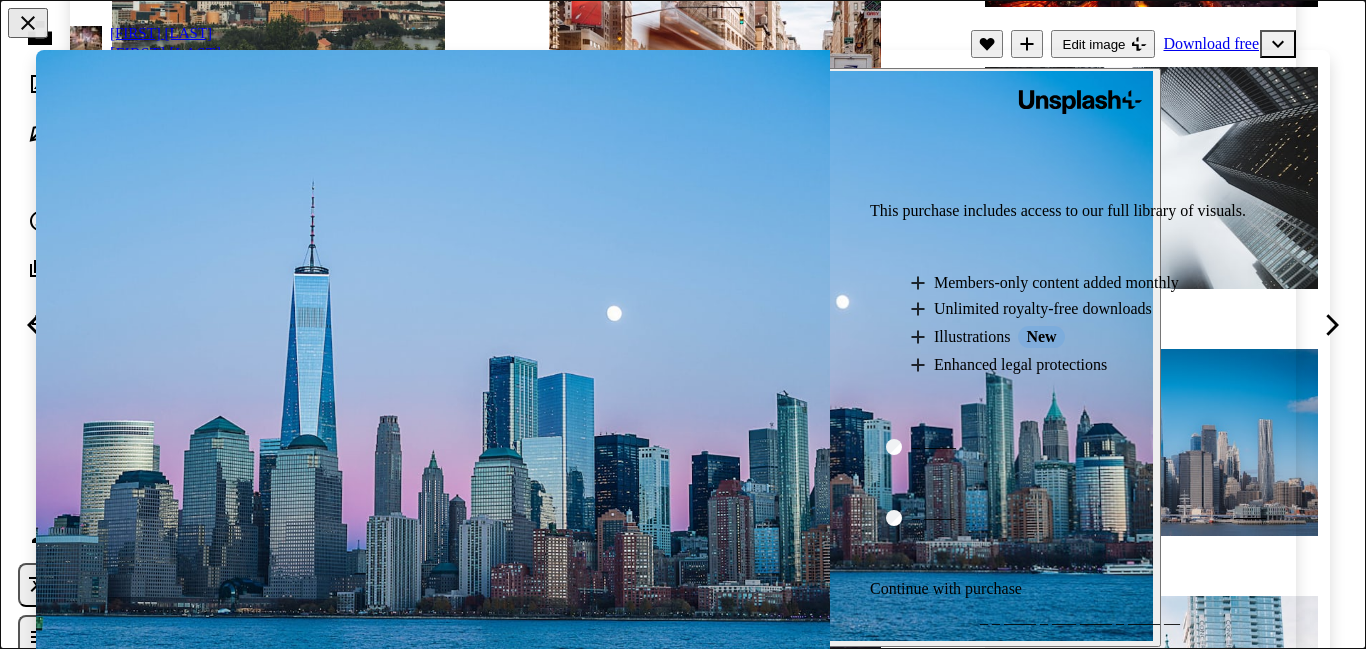 click on "An X shape Unsplash+ This purchase includes access to our full library of visuals. A plus sign Members-only content added monthly A plus sign Unlimited royalty-free downloads A plus sign Illustrations  New A plus sign Enhanced legal protections – –––– – –––– – –––– Continue with purchase –     –  –––– – ––– –––– –  –––– ––" at bounding box center [683, 324] 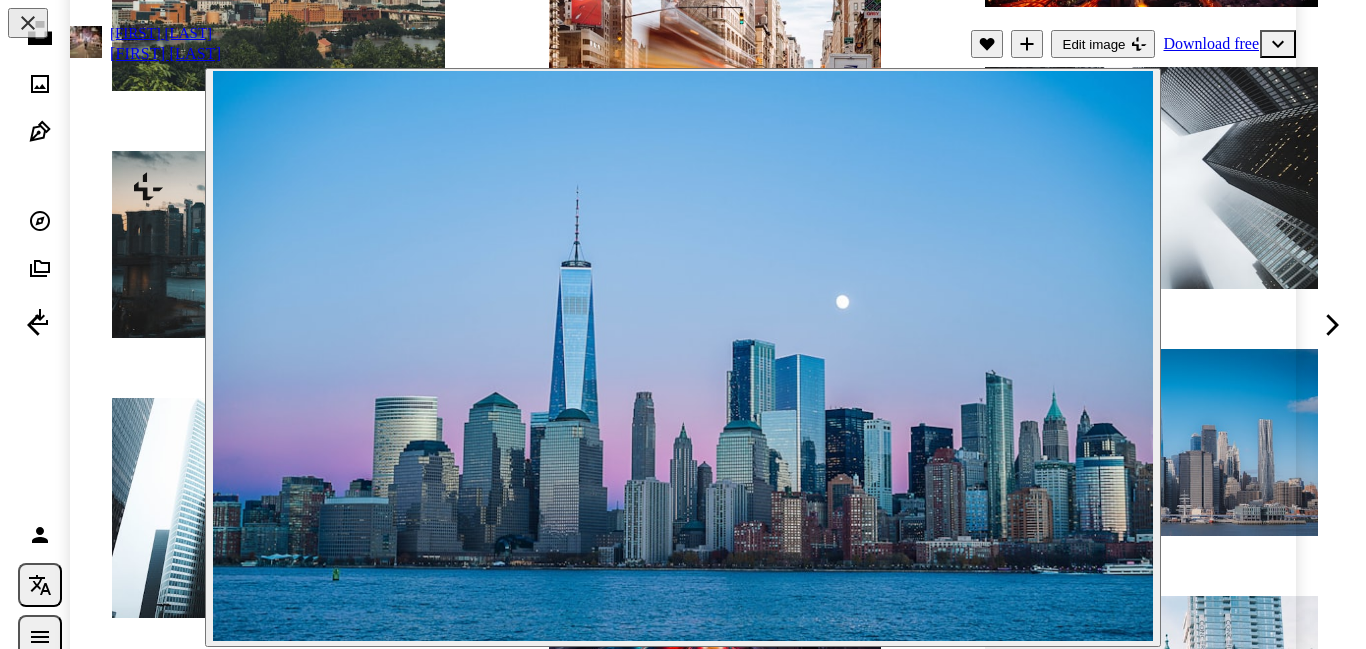 click on "Download free" at bounding box center (1211, 44) 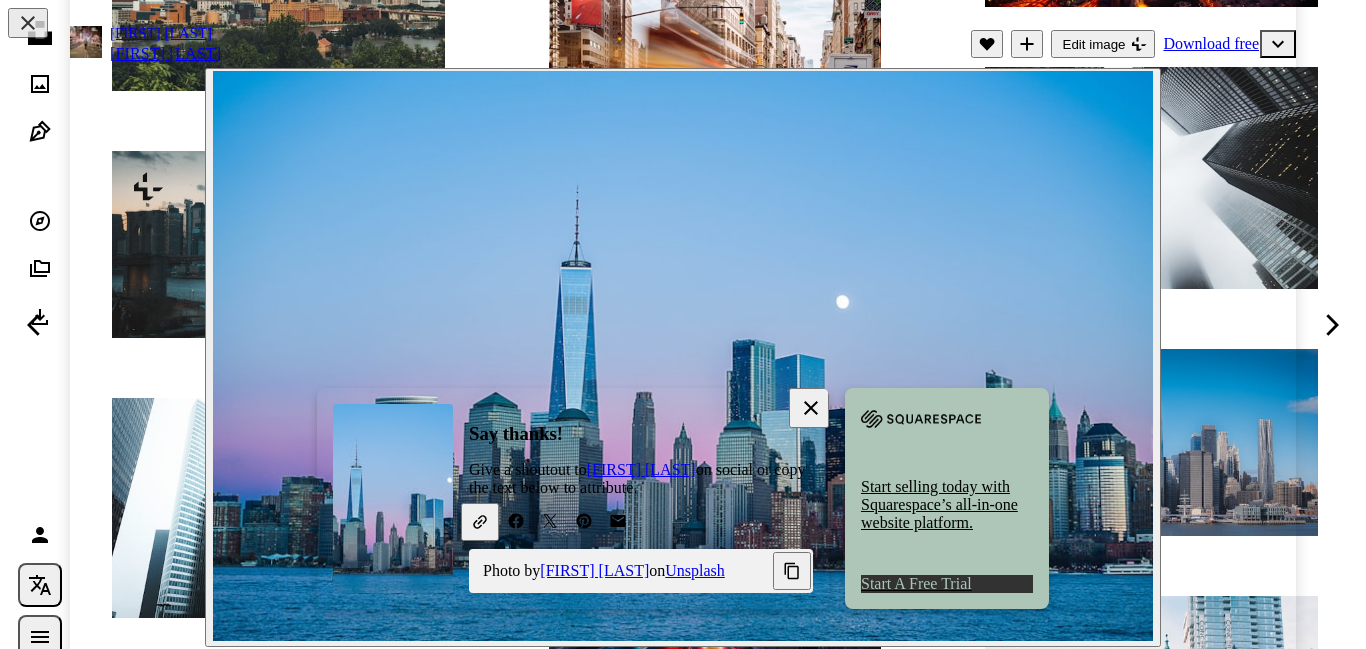 click on "An X shape Close" at bounding box center [809, 408] 